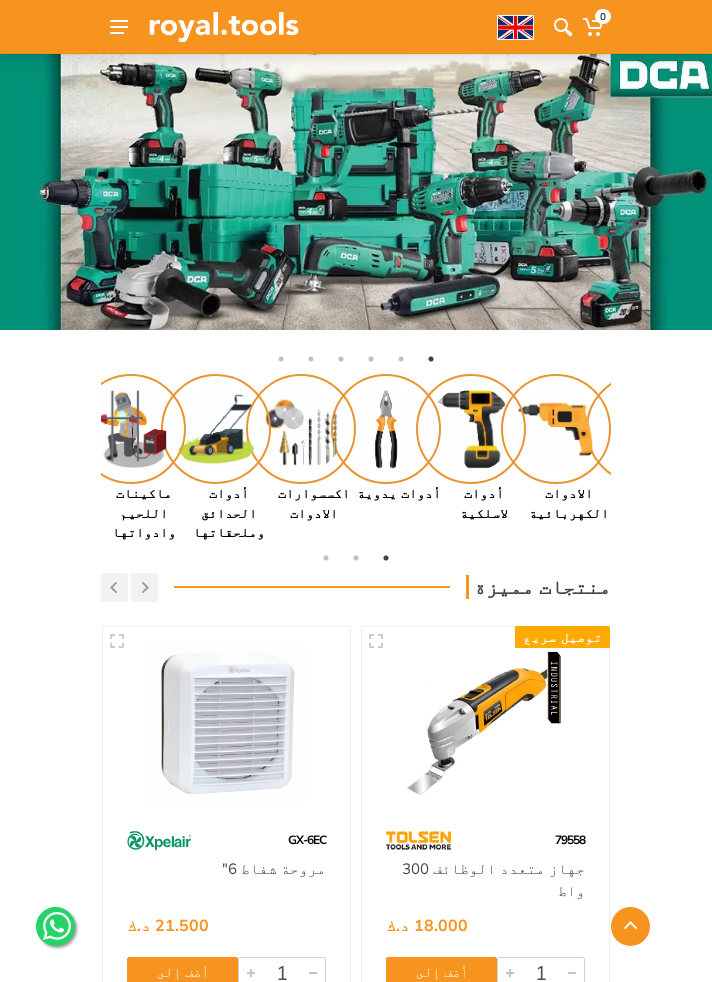 scroll, scrollTop: 3287, scrollLeft: 0, axis: vertical 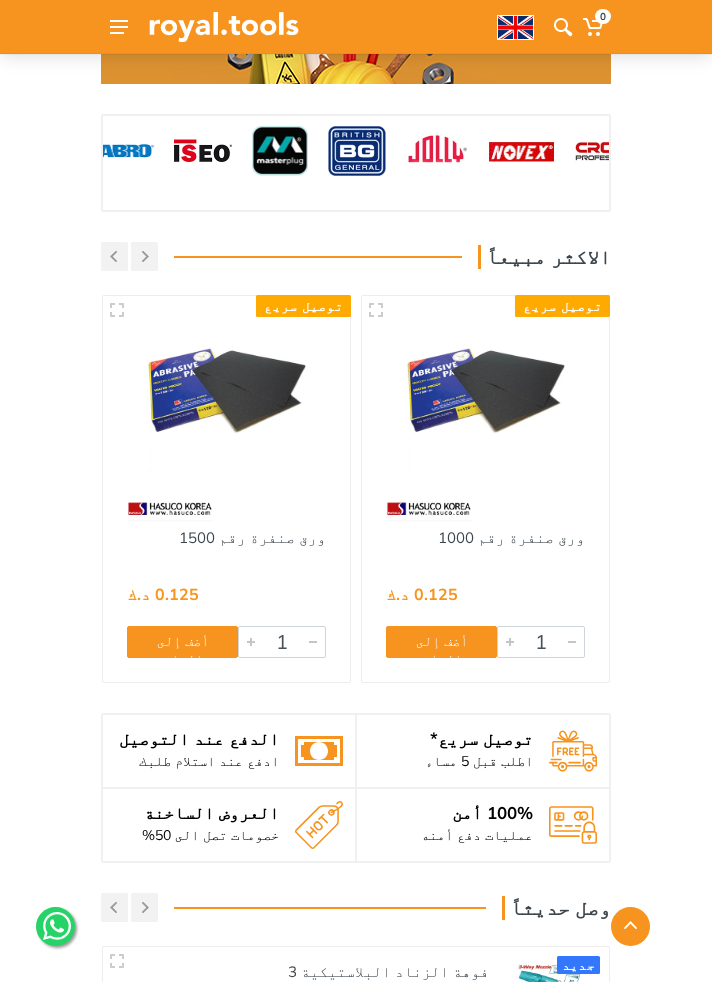 click on "0" at bounding box center [356, 27] 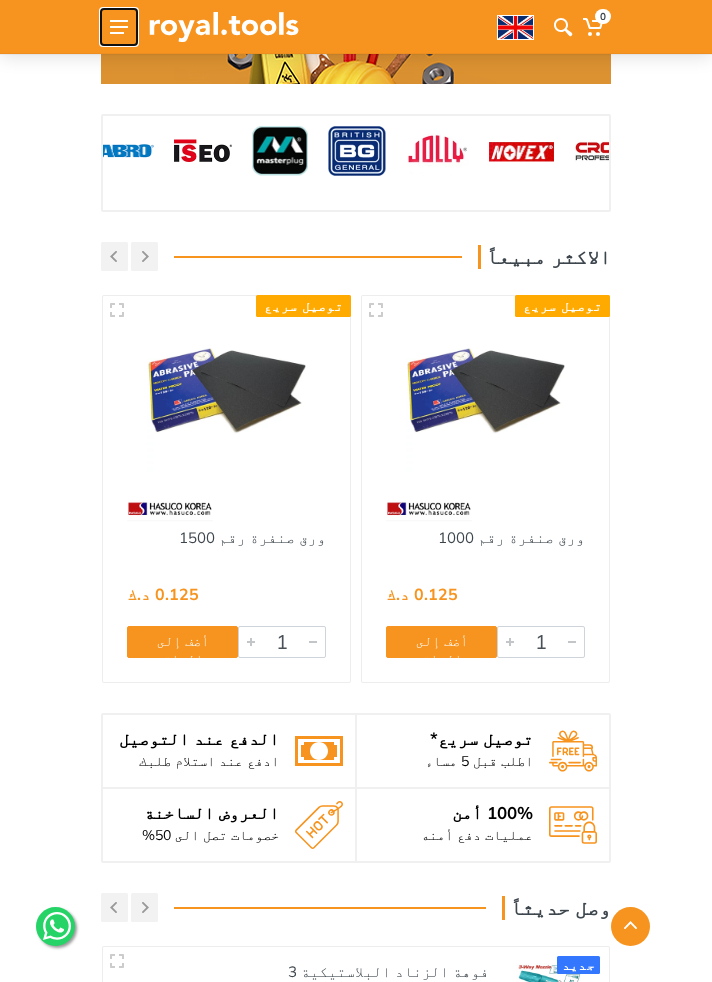 click 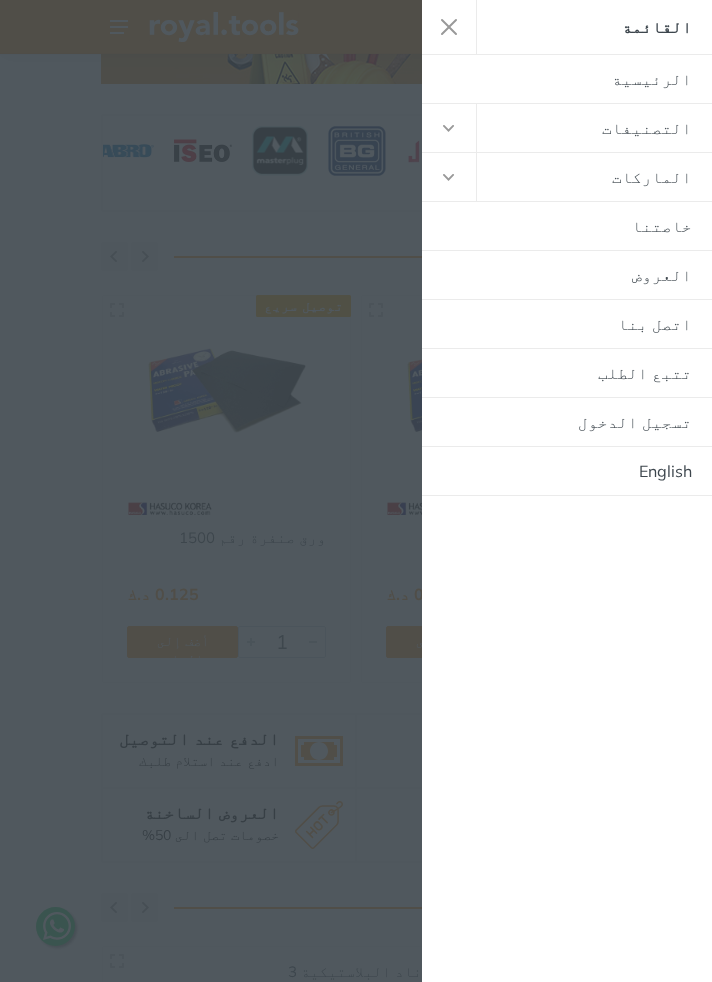 click at bounding box center (356, 491) 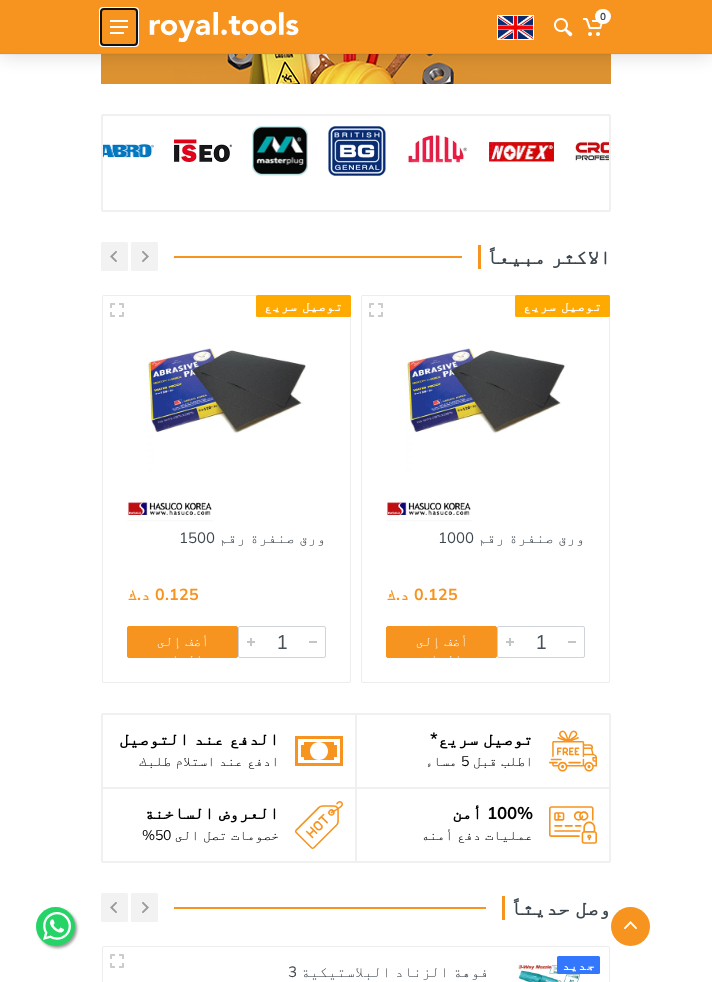 click 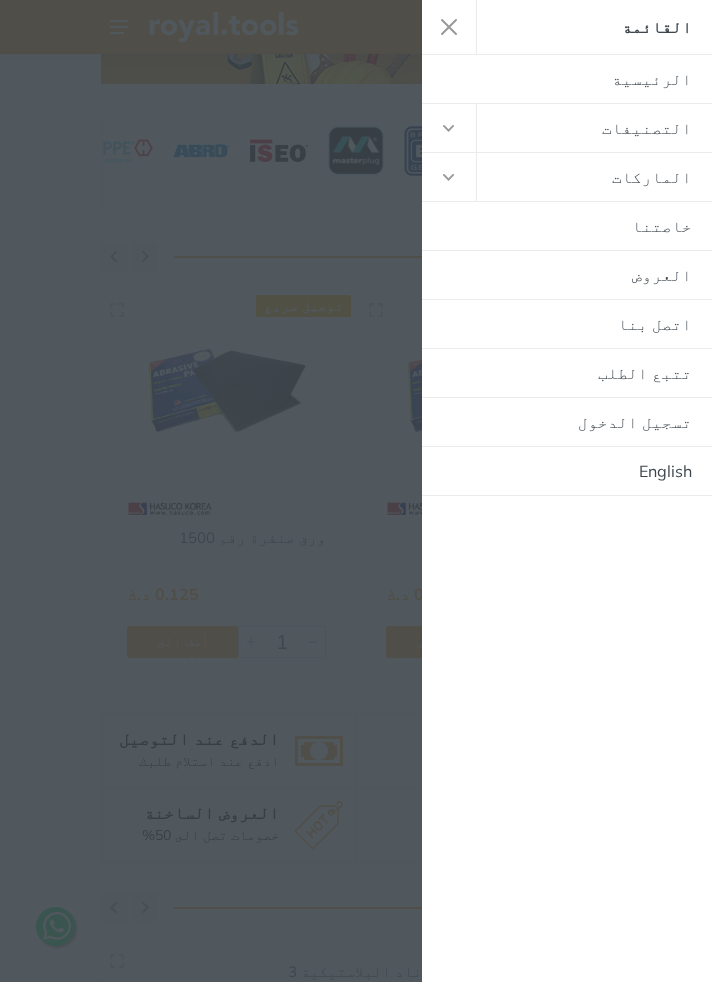 click at bounding box center [356, 491] 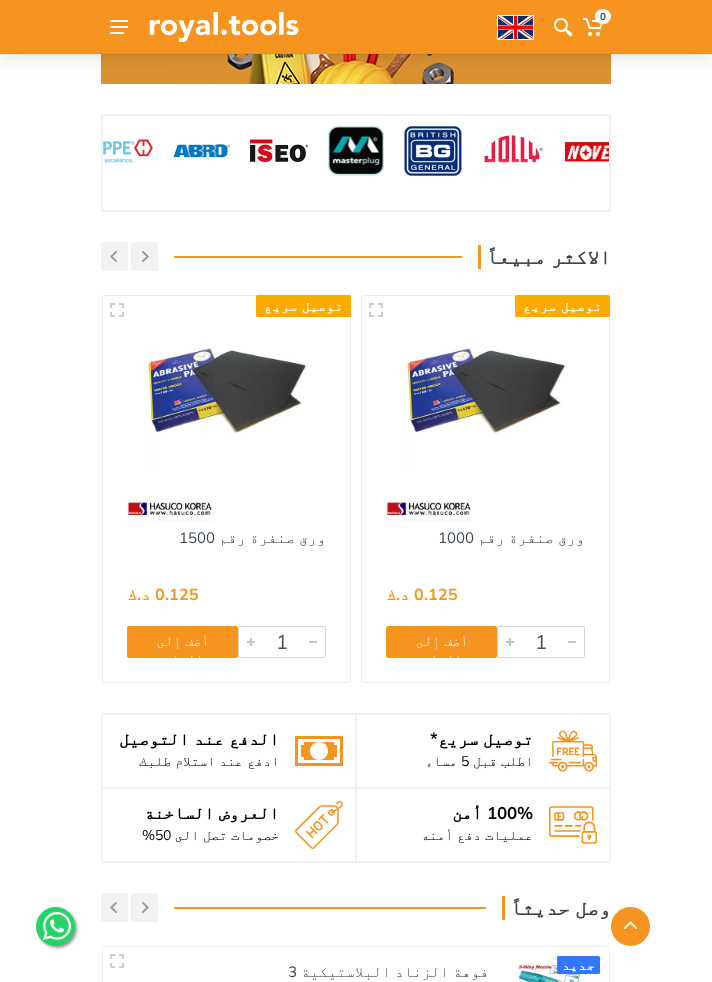 click at bounding box center (515, 27) 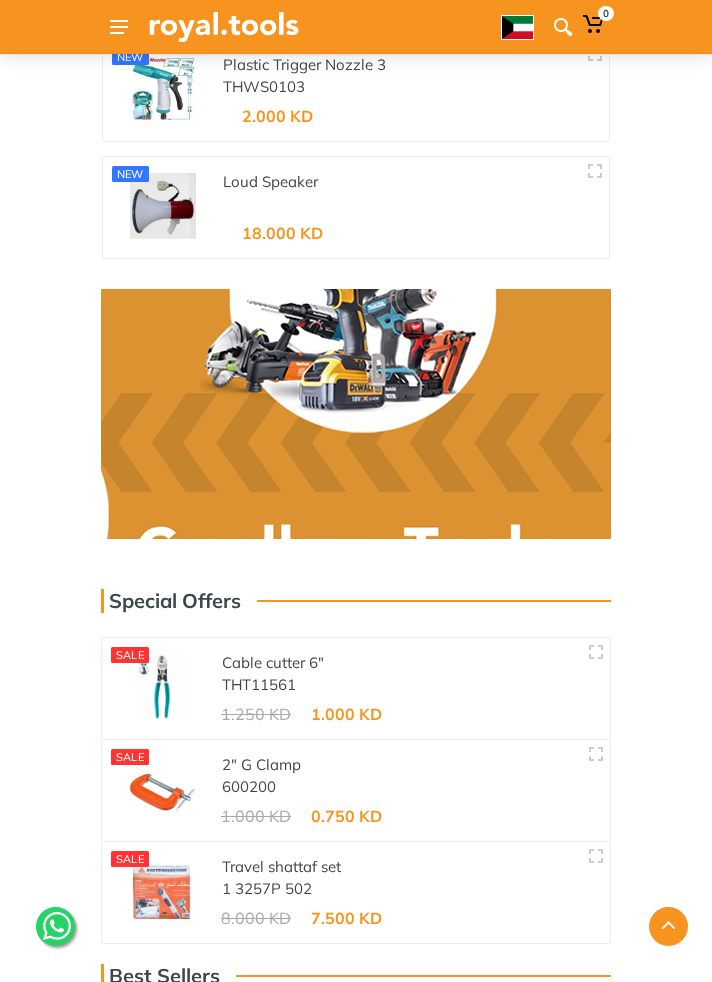scroll, scrollTop: 2625, scrollLeft: 0, axis: vertical 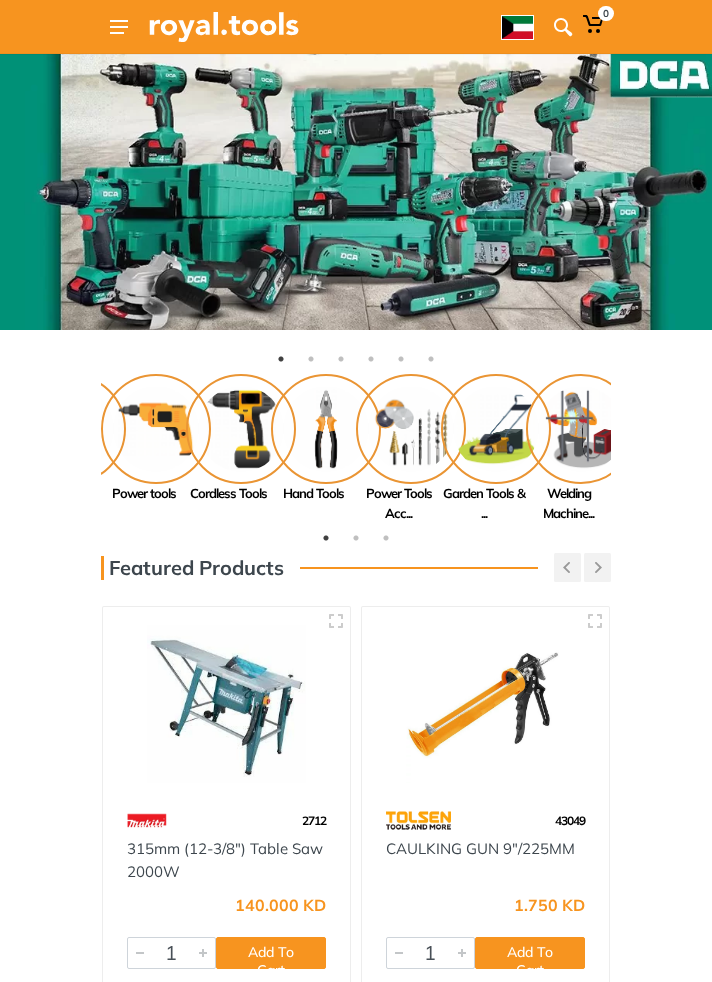 click at bounding box center [517, 27] 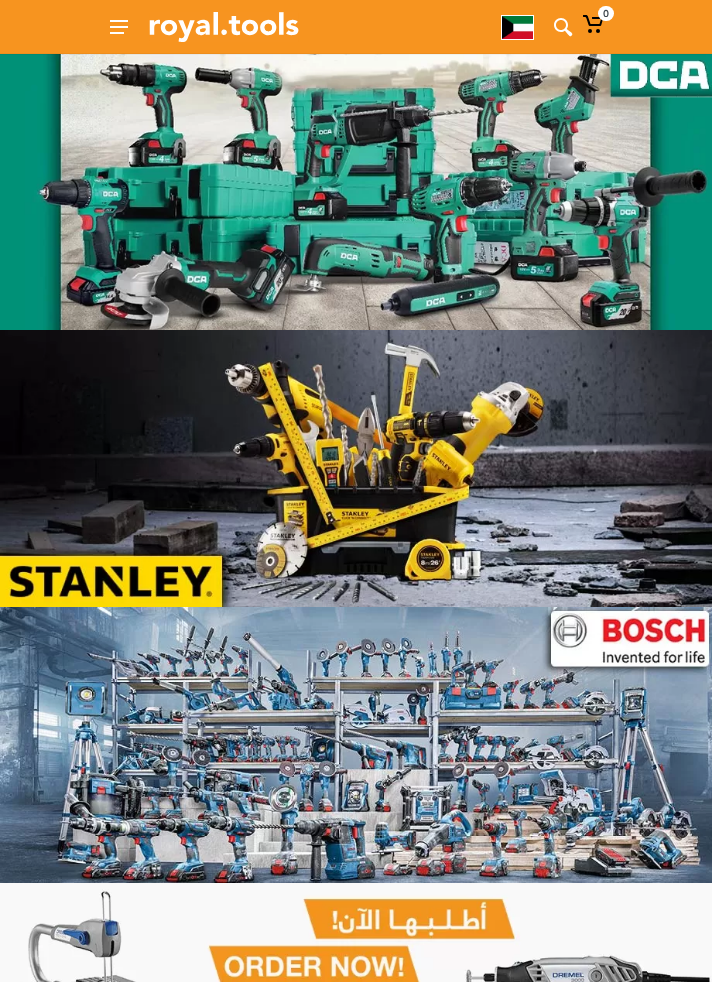 scroll, scrollTop: 0, scrollLeft: 0, axis: both 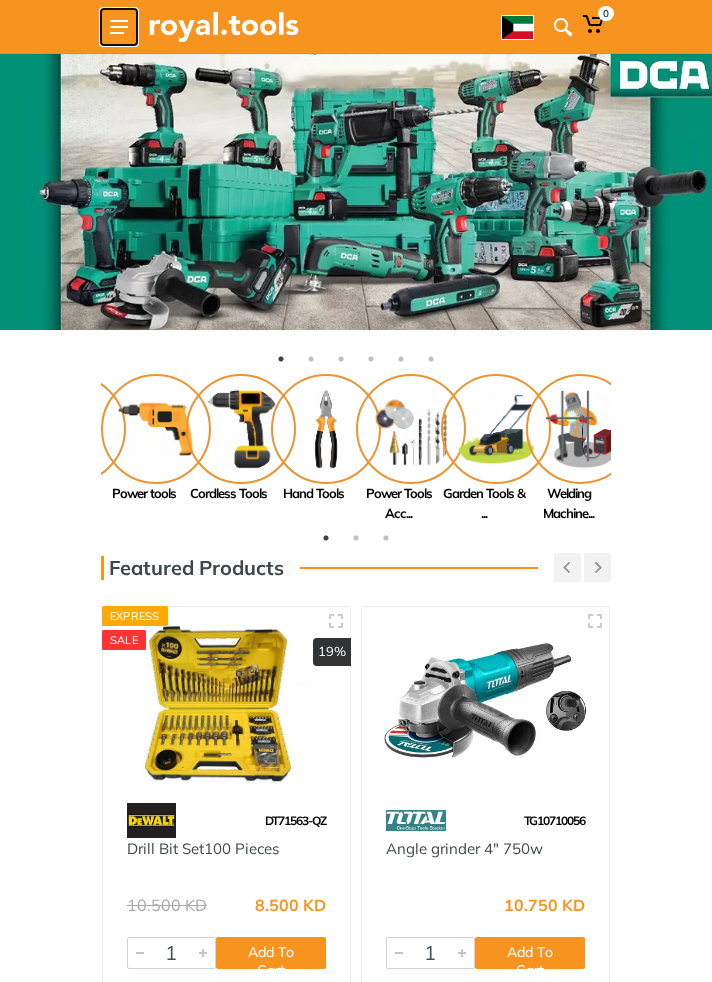 click at bounding box center [119, 27] 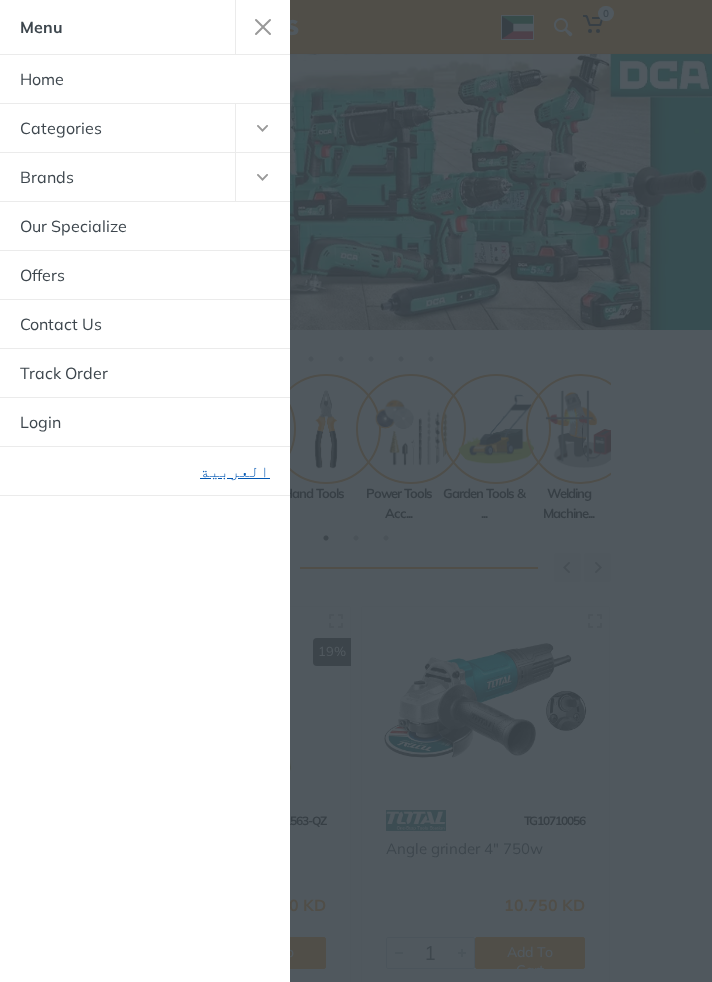 click on "العربية" at bounding box center [145, 471] 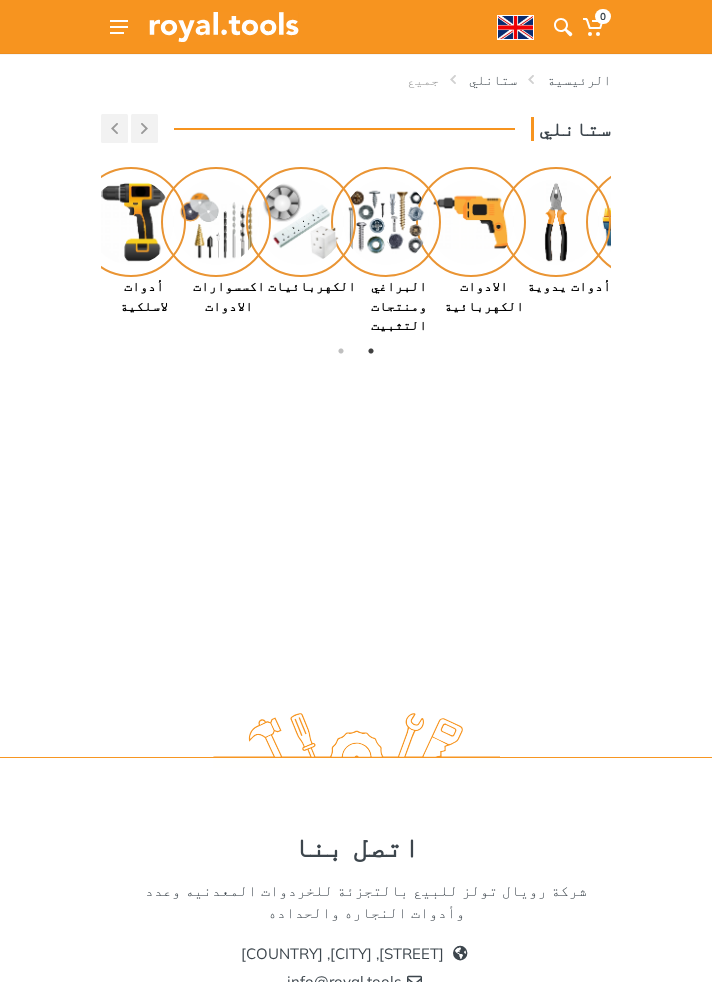scroll, scrollTop: 0, scrollLeft: 0, axis: both 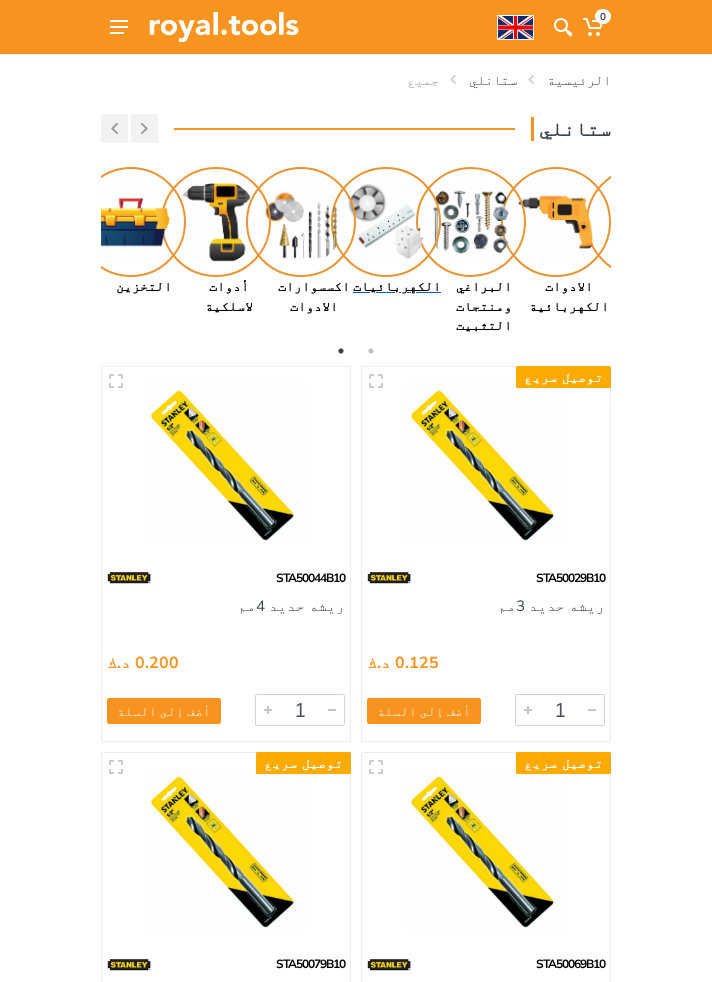 click at bounding box center (386, 222) 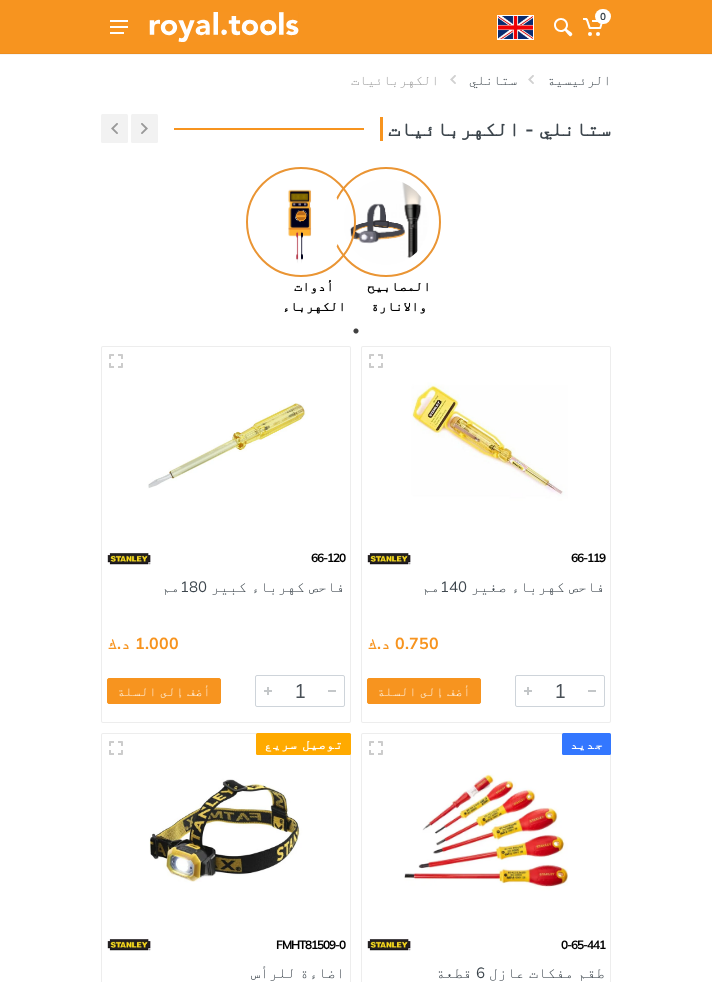 scroll, scrollTop: 0, scrollLeft: 0, axis: both 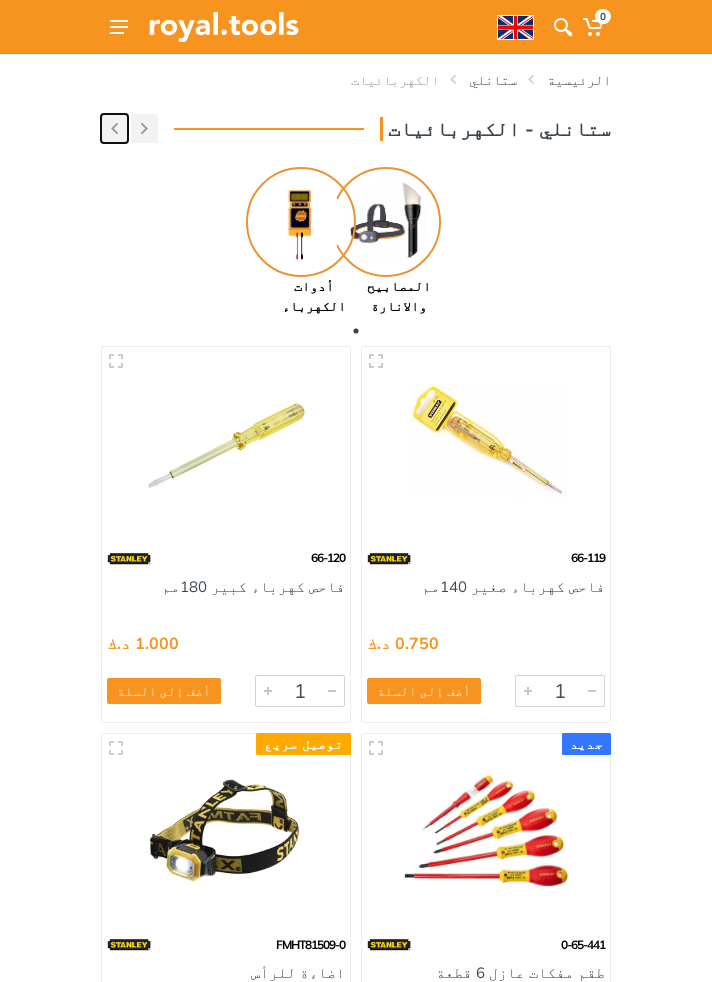 click at bounding box center [114, 128] 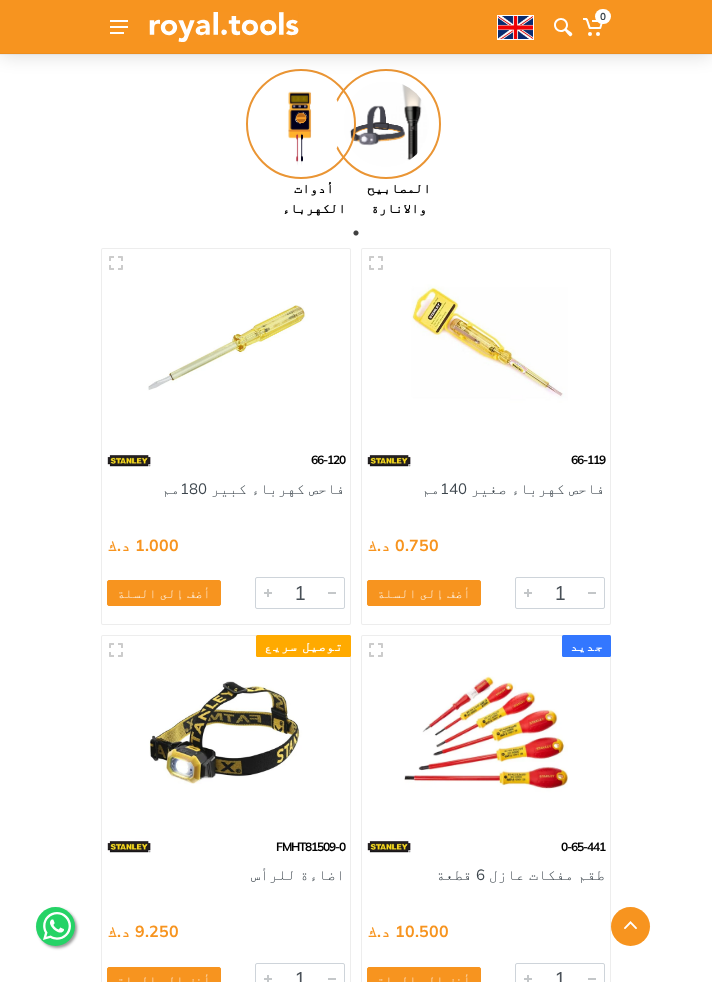 scroll, scrollTop: 0, scrollLeft: 0, axis: both 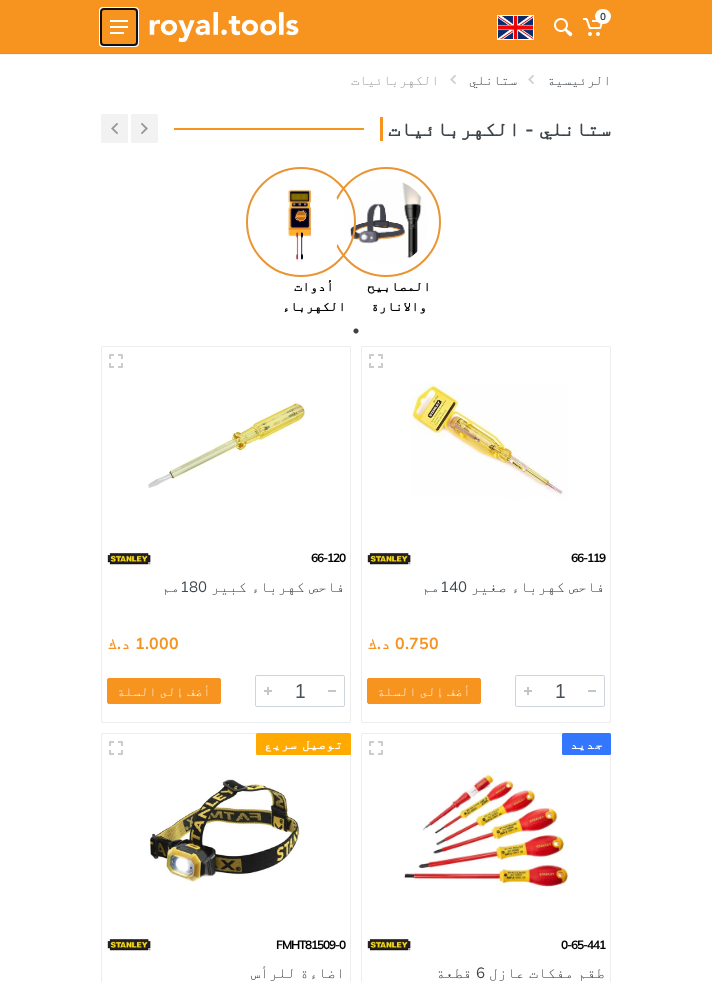 click 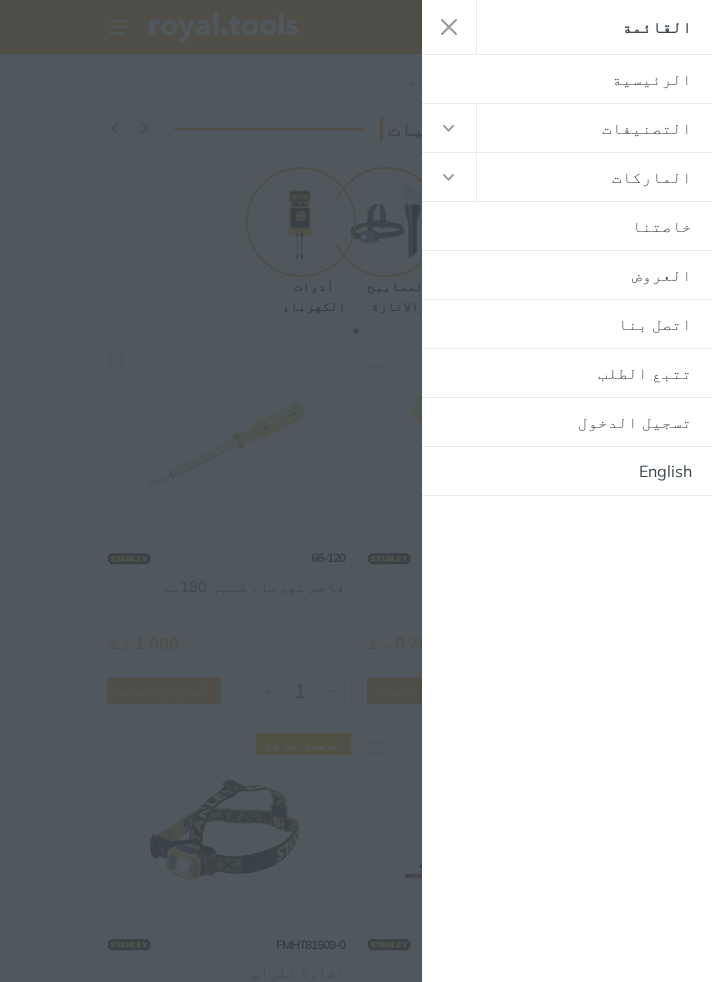click at bounding box center (356, 491) 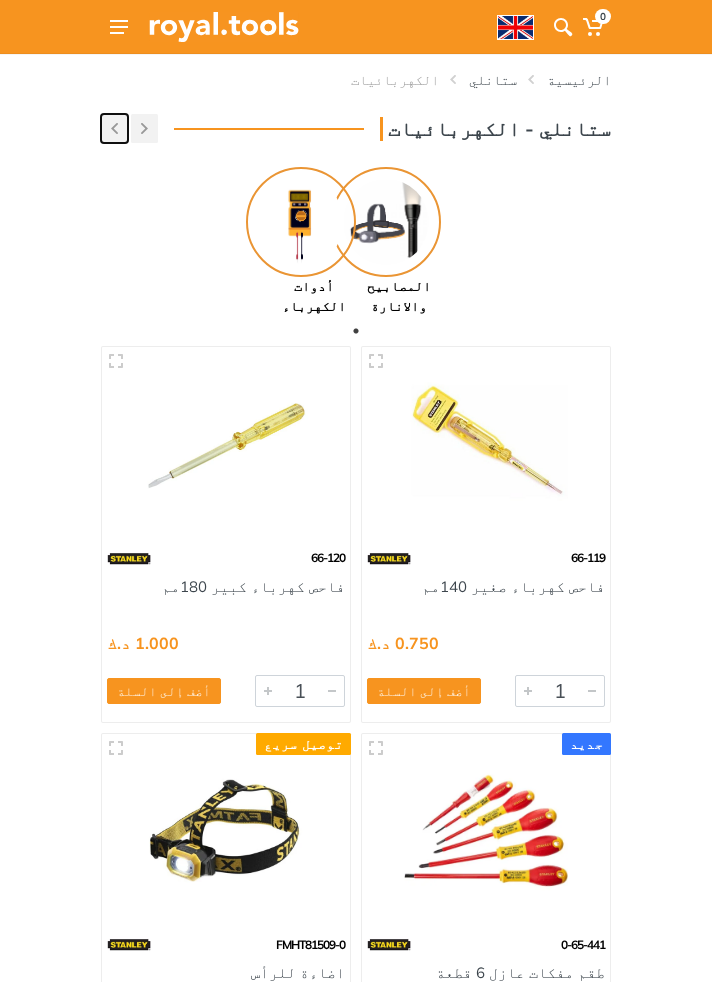 click at bounding box center [114, 128] 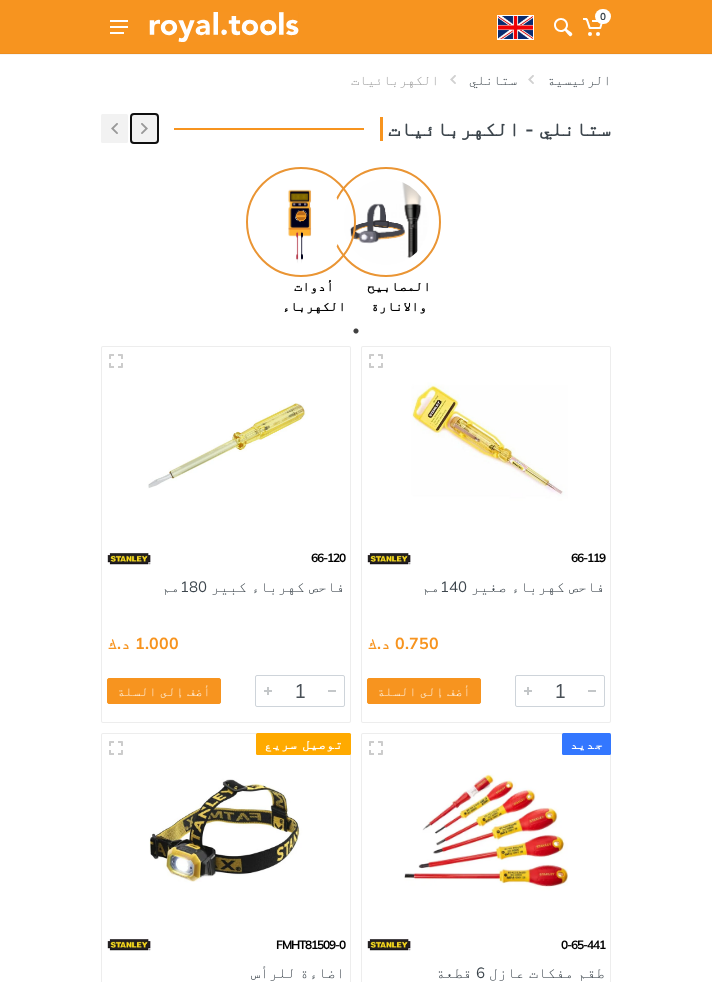 click at bounding box center [144, 128] 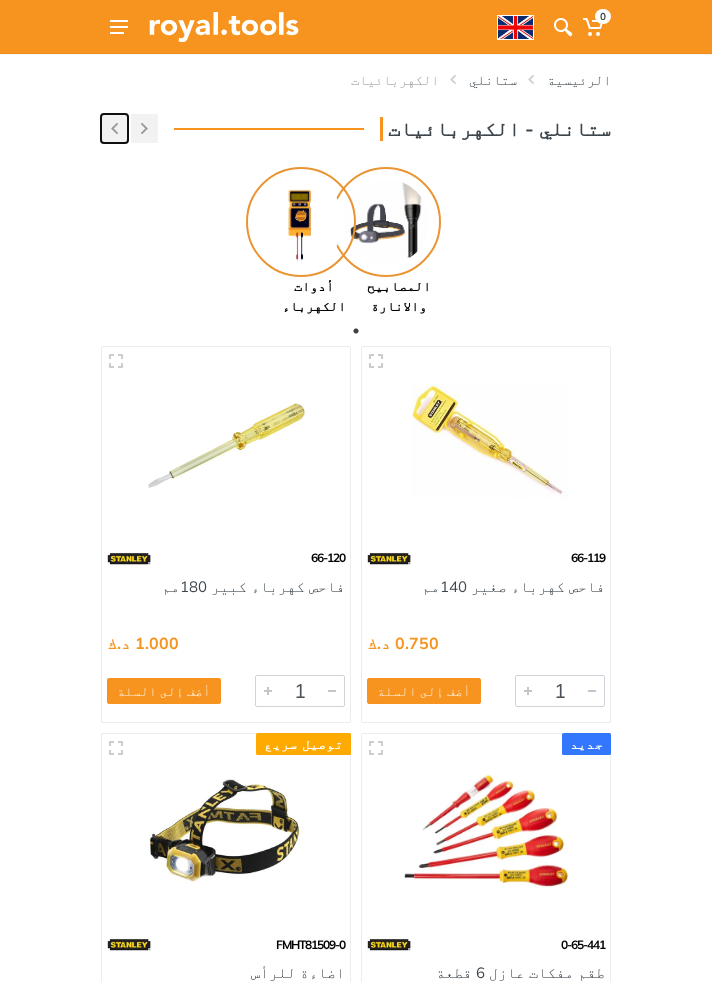click at bounding box center (114, 128) 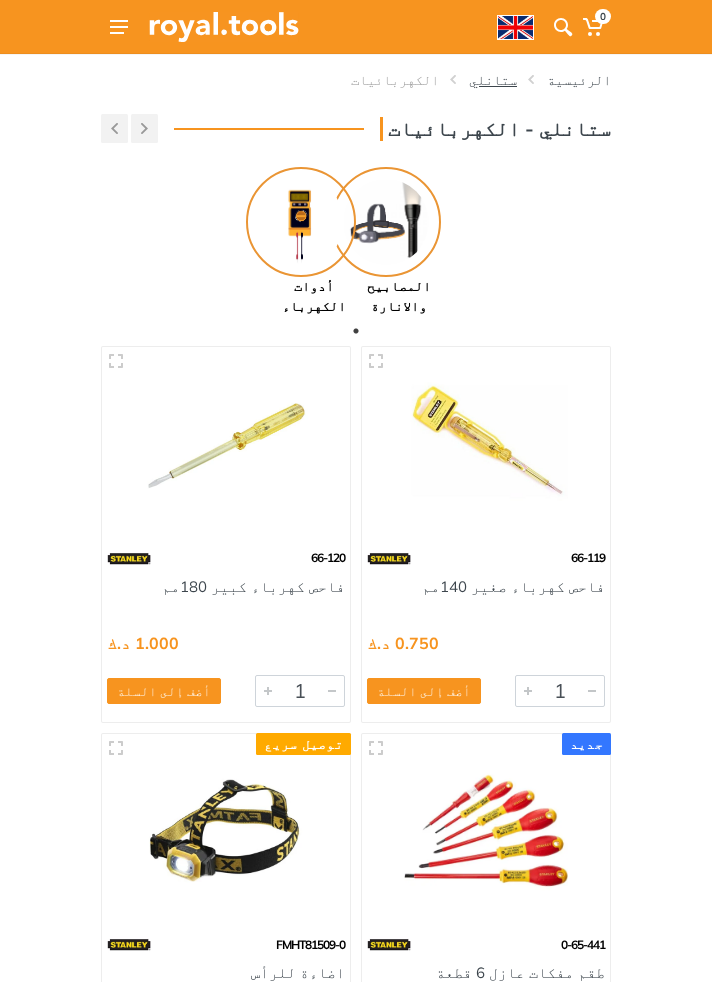 click on "ستانلي" at bounding box center [493, 80] 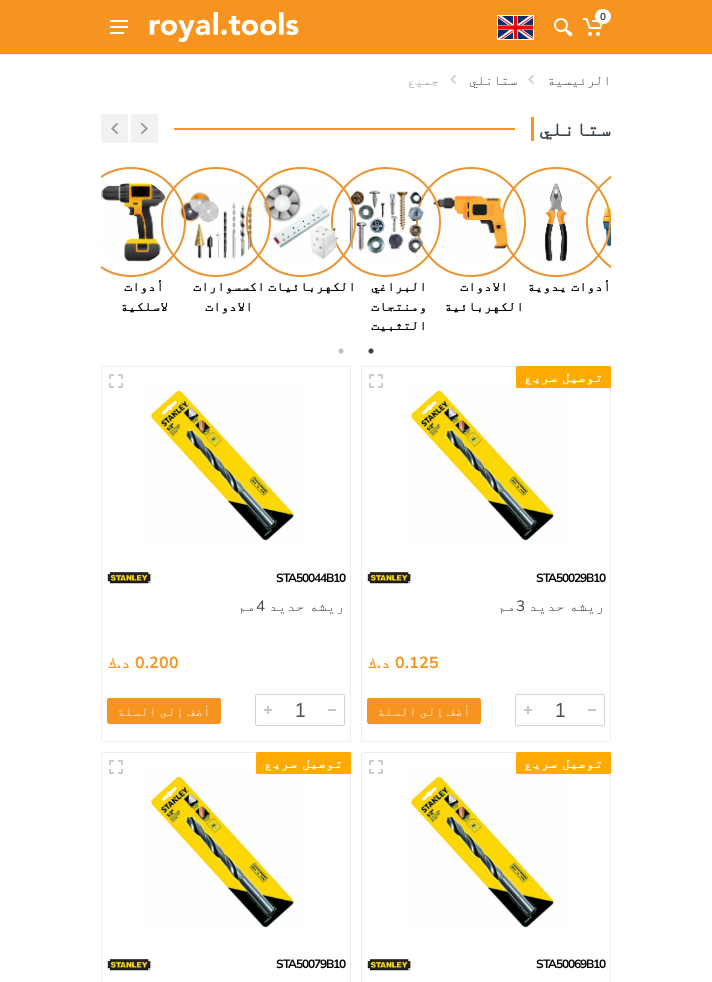 scroll, scrollTop: 0, scrollLeft: 0, axis: both 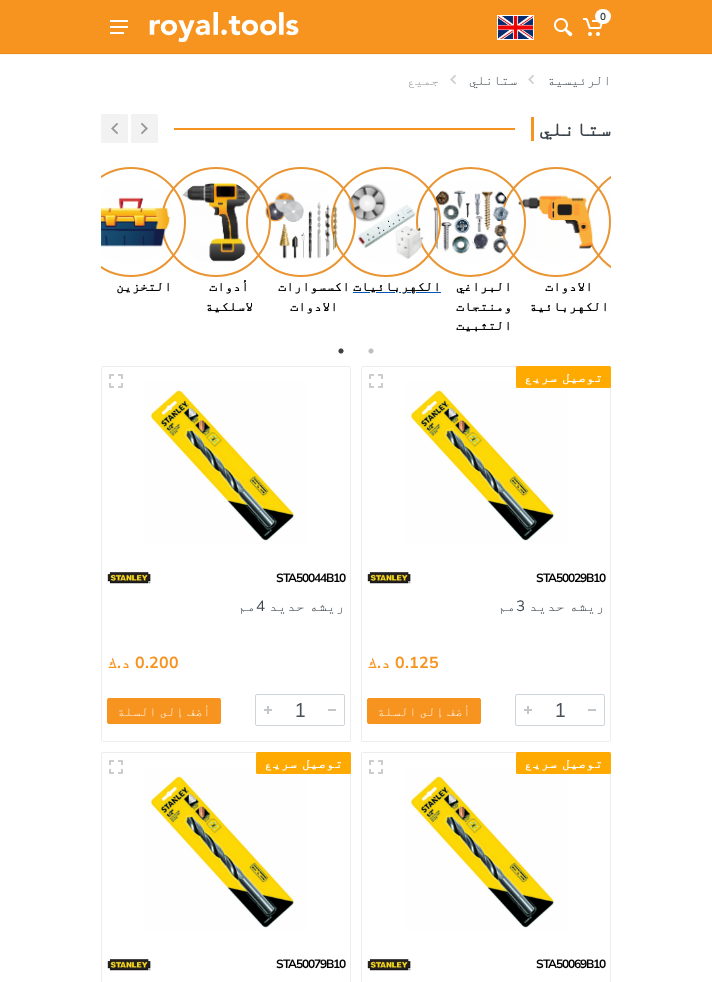 click at bounding box center [386, 222] 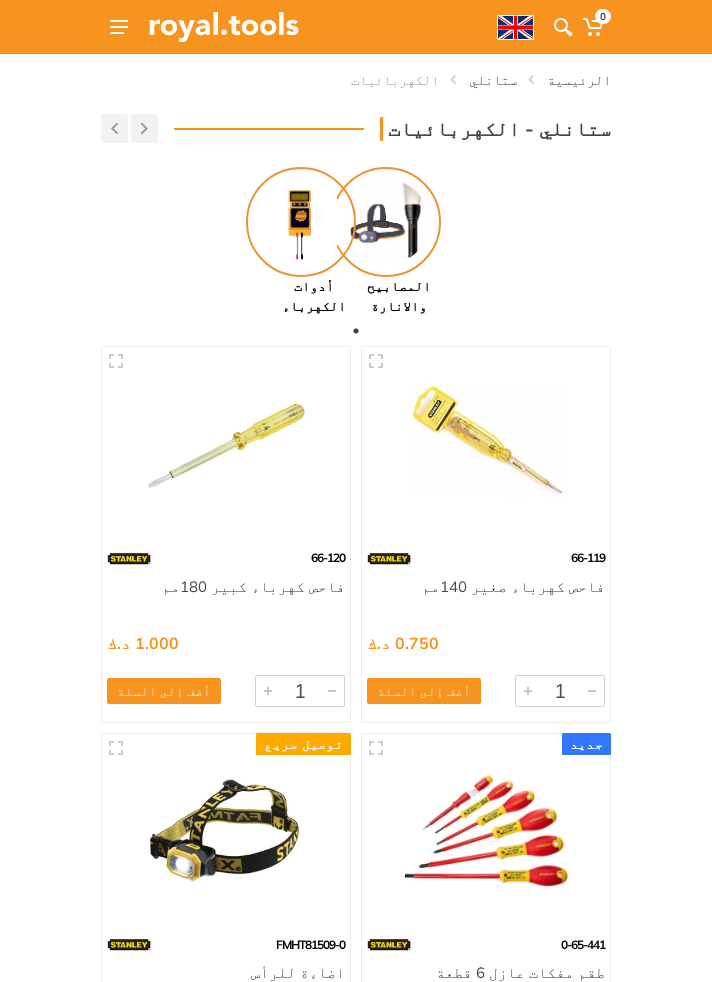 scroll, scrollTop: 0, scrollLeft: 0, axis: both 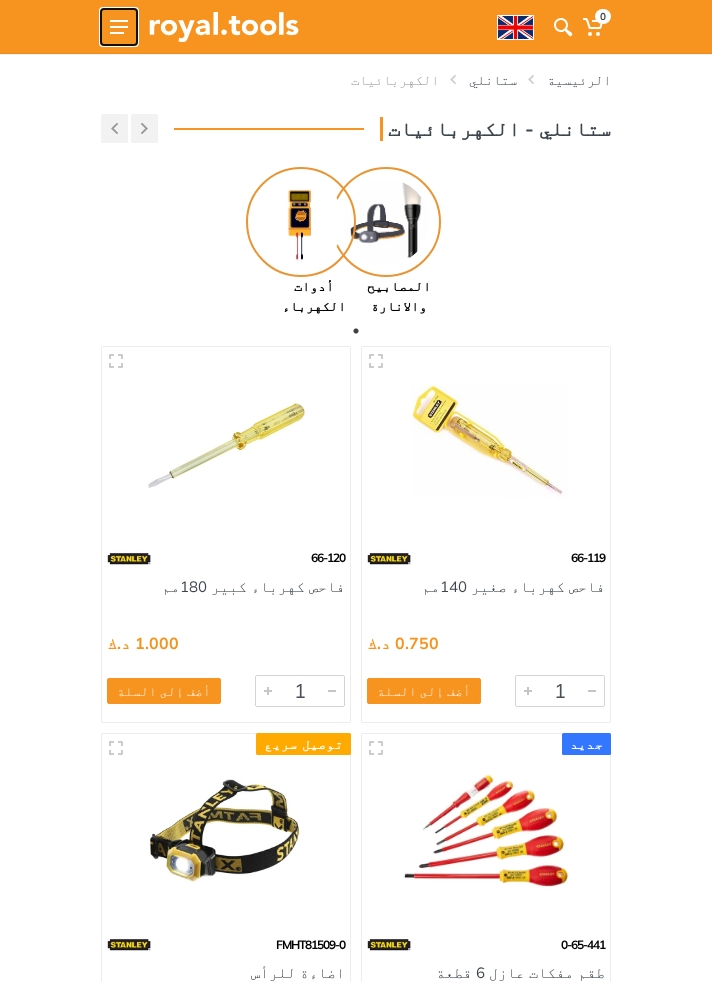 click at bounding box center [119, 27] 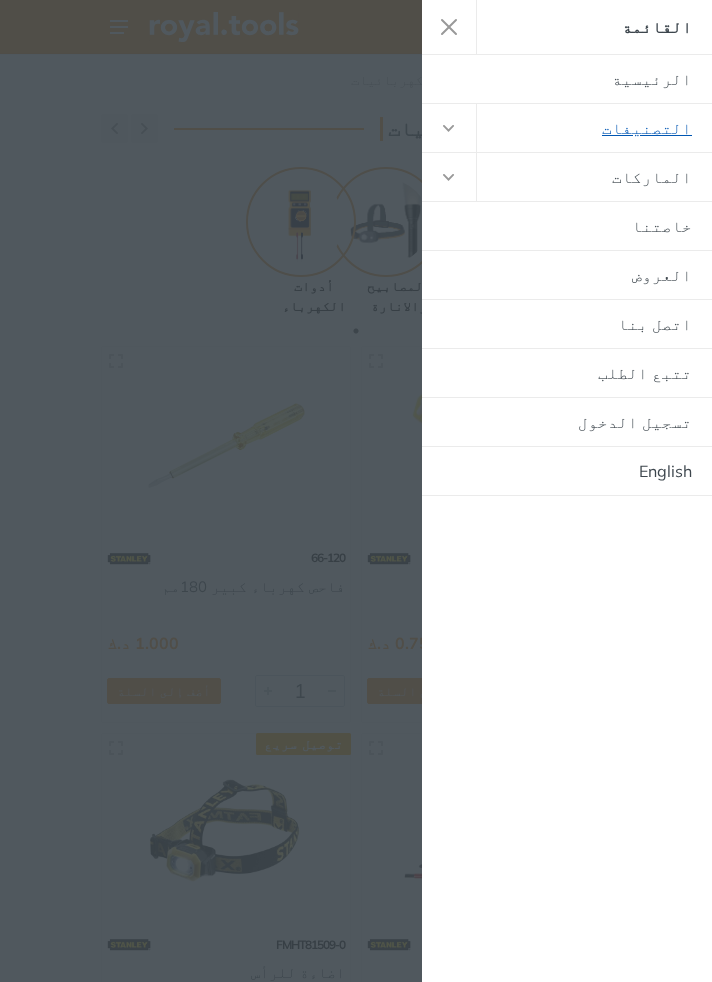 click on "التصنيفات" at bounding box center (594, 128) 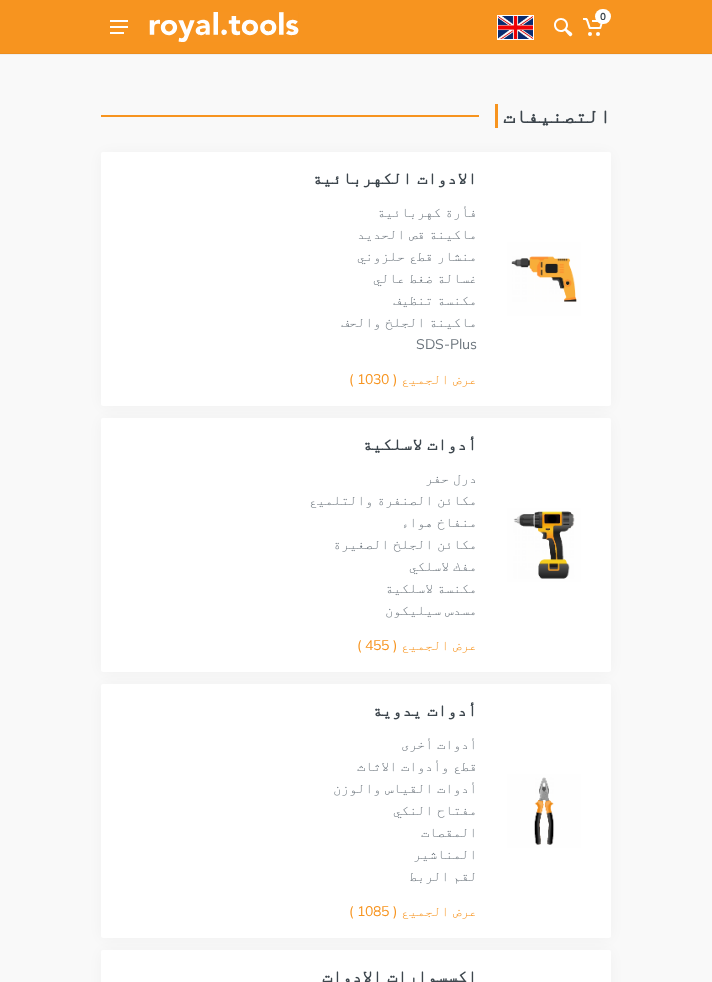 scroll, scrollTop: 0, scrollLeft: 0, axis: both 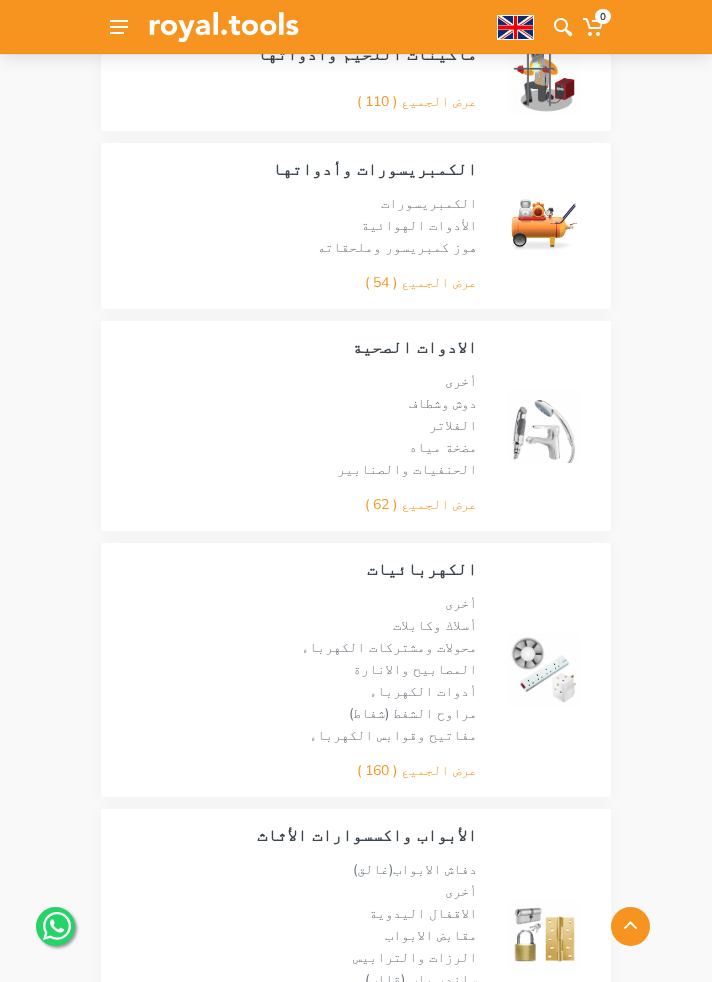 click on "الكهربائيات
أخرى
أسلاك وكابلات
محولات ومشتركات الكهرباء
المصابيح والانارة
أدوات الكهرباء
مراوح الشفط (شفاط)
مفاتيح وقوابس الكهرباء
عرض الجميع  ( 160 )" at bounding box center [356, 670] 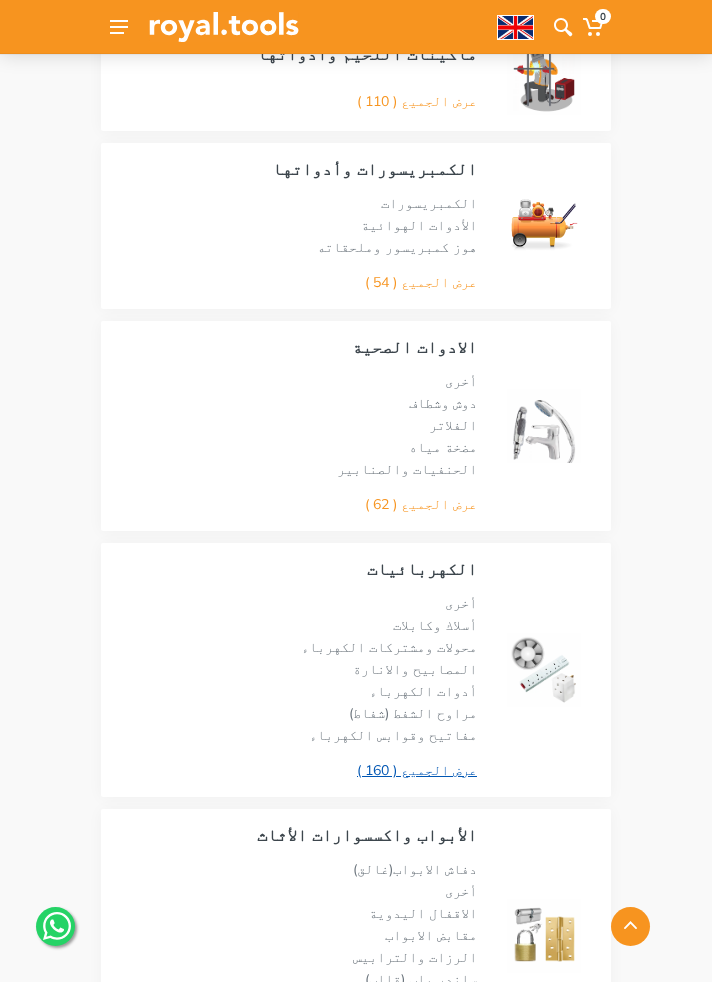 click on "عرض الجميع  ( 160 )" at bounding box center (417, 770) 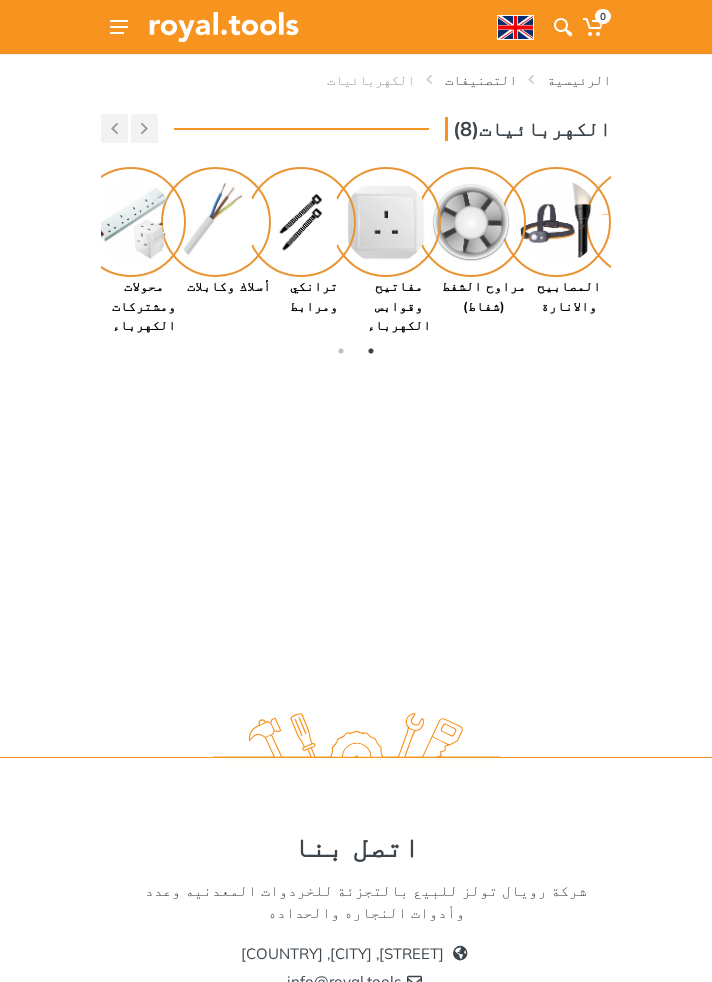 scroll, scrollTop: 0, scrollLeft: 0, axis: both 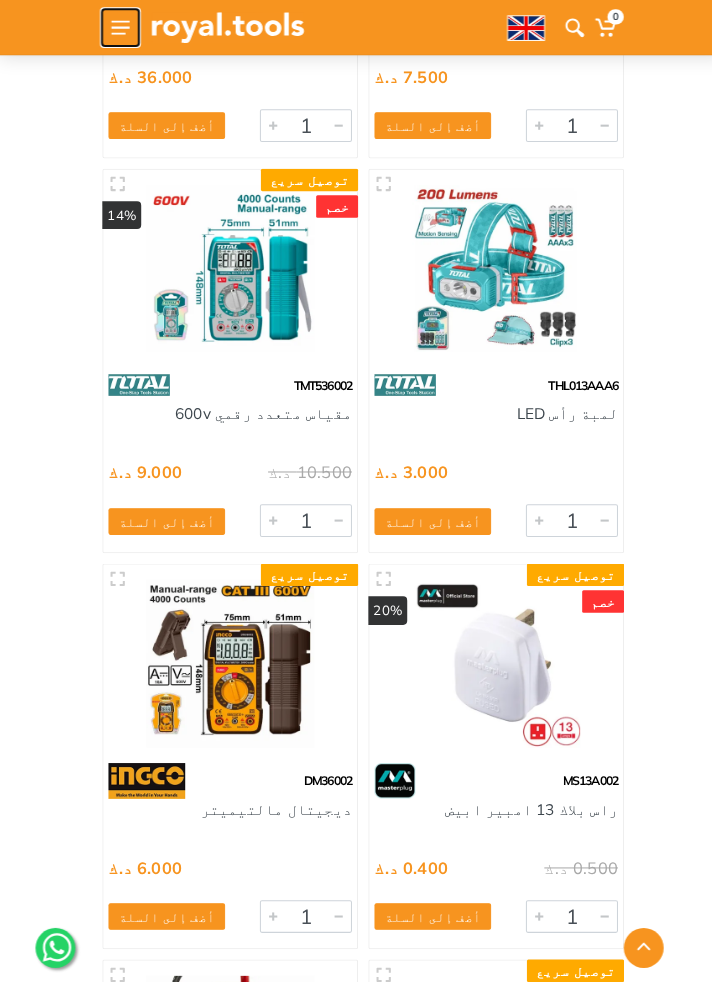 click at bounding box center [119, 27] 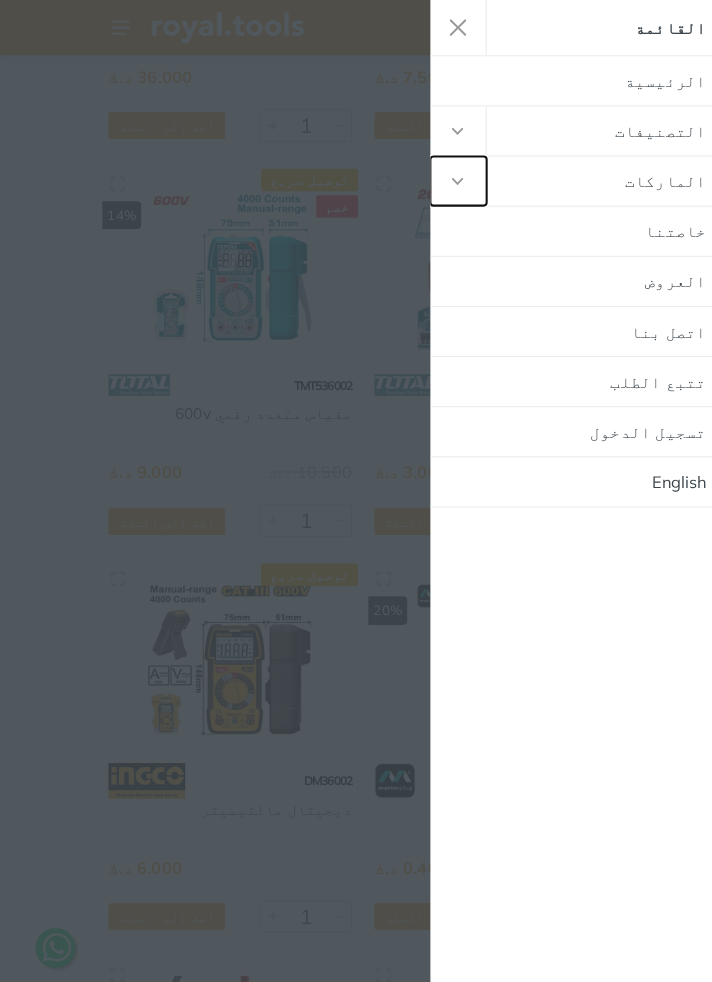 click at bounding box center (449, 177) 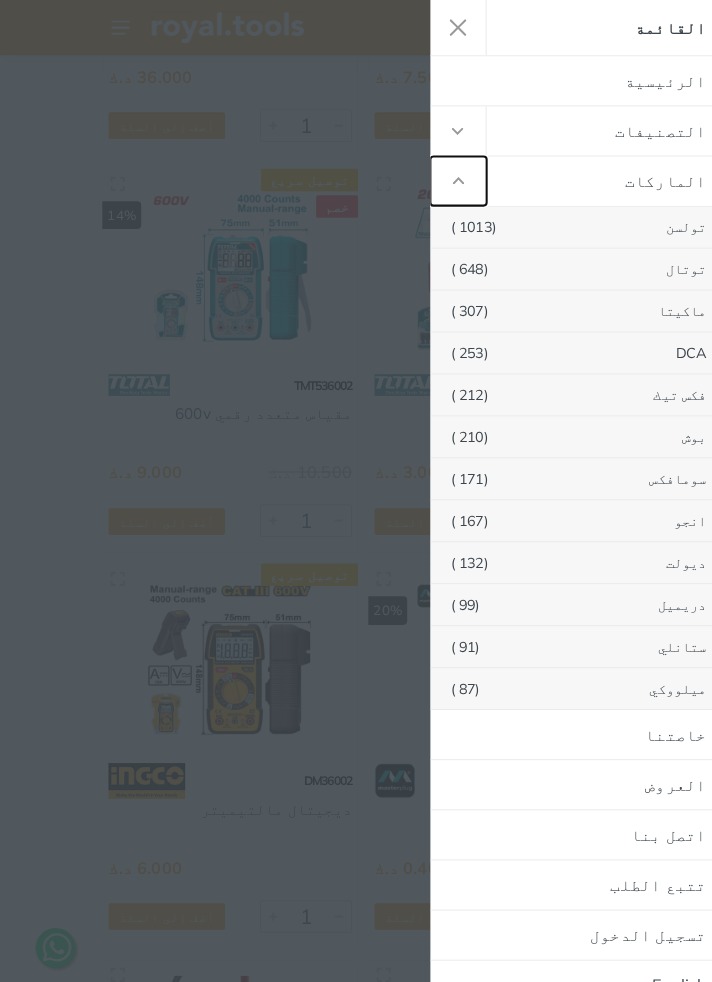click at bounding box center (449, 177) 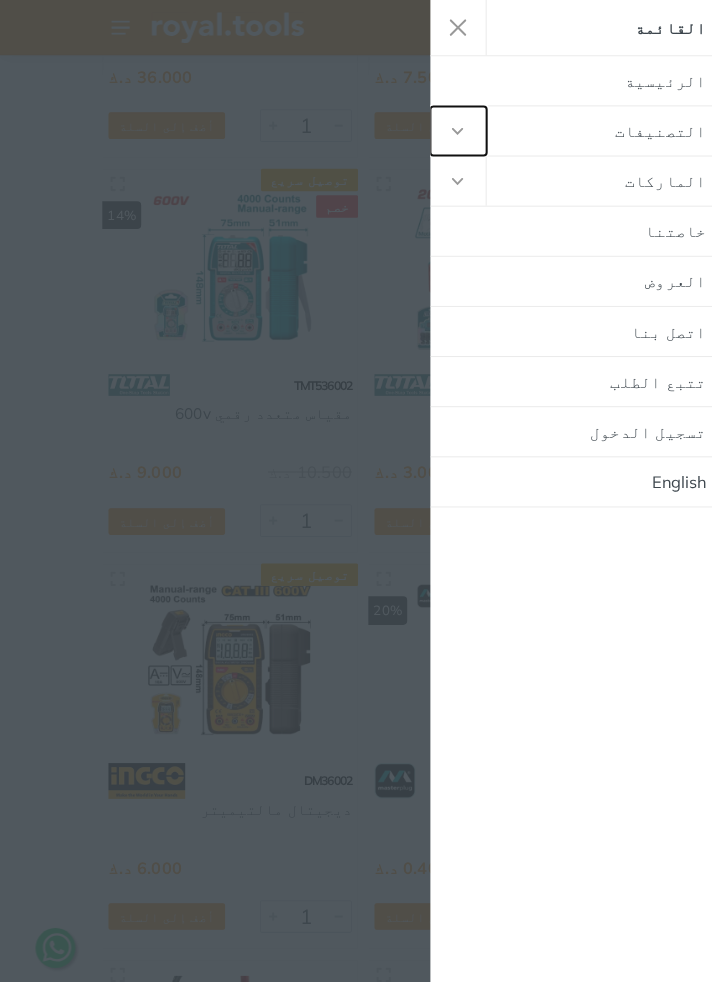 click at bounding box center (449, 128) 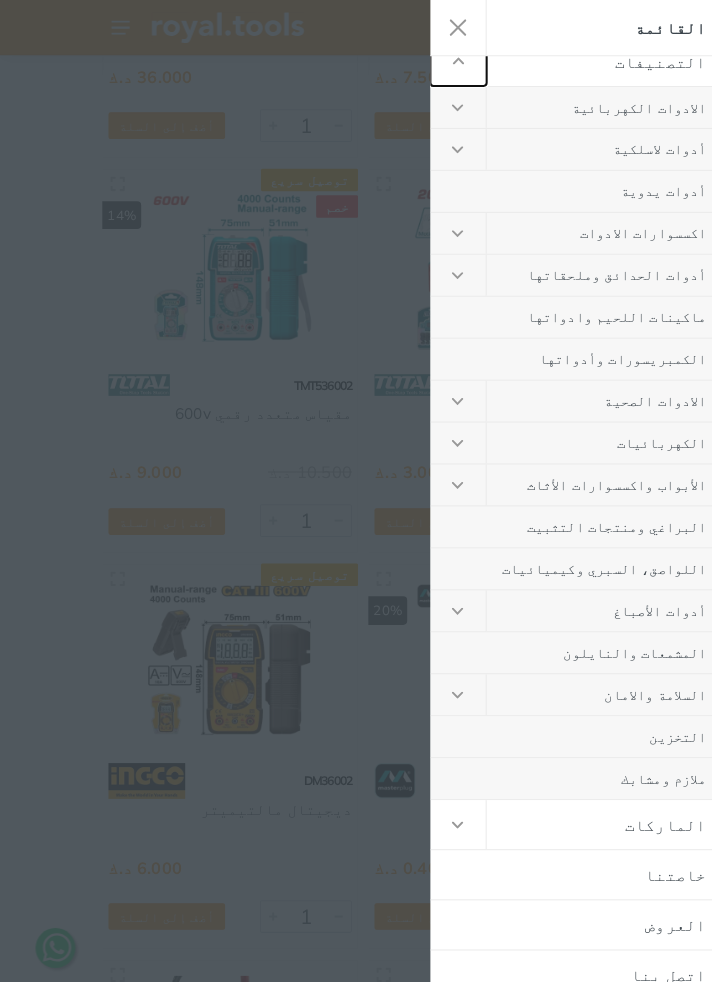 scroll, scrollTop: 0, scrollLeft: 0, axis: both 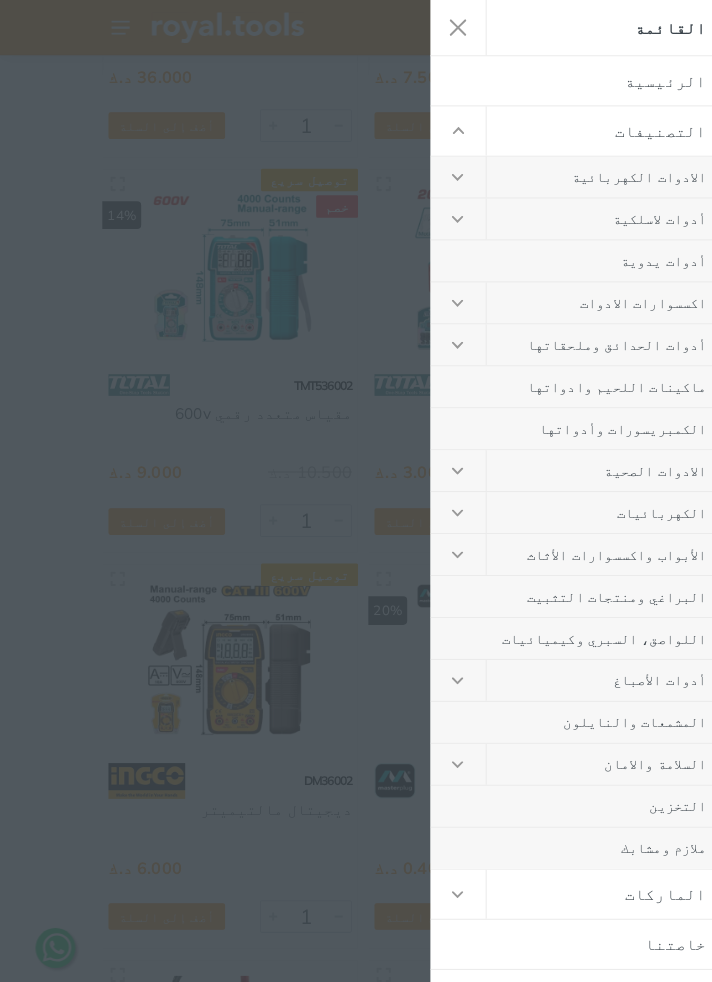 click at bounding box center (356, 491) 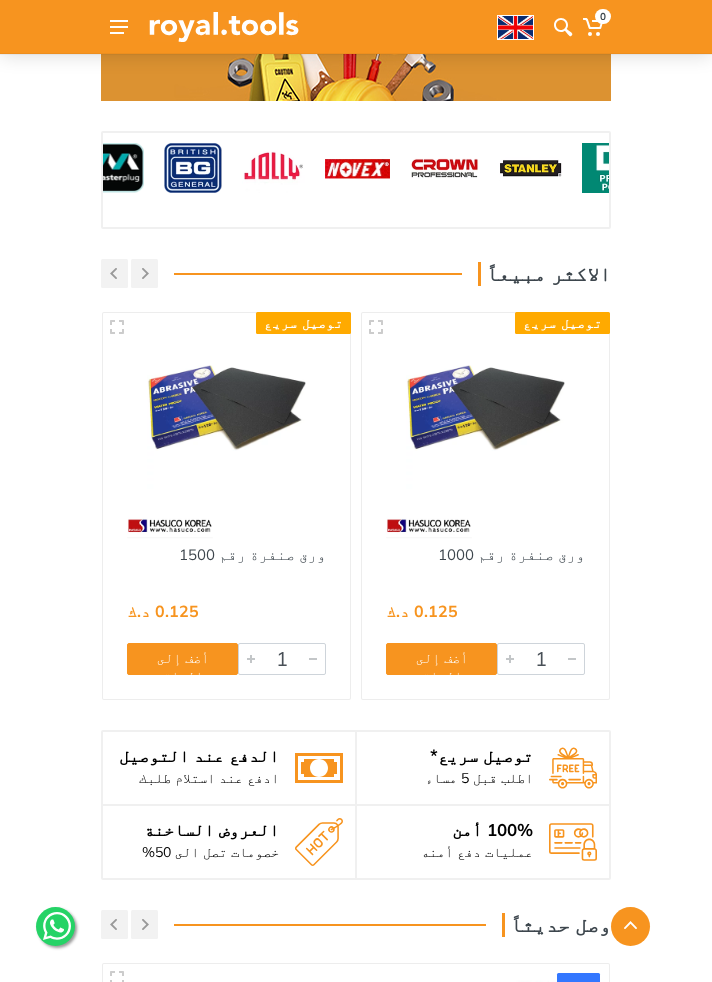 scroll, scrollTop: 1597, scrollLeft: 0, axis: vertical 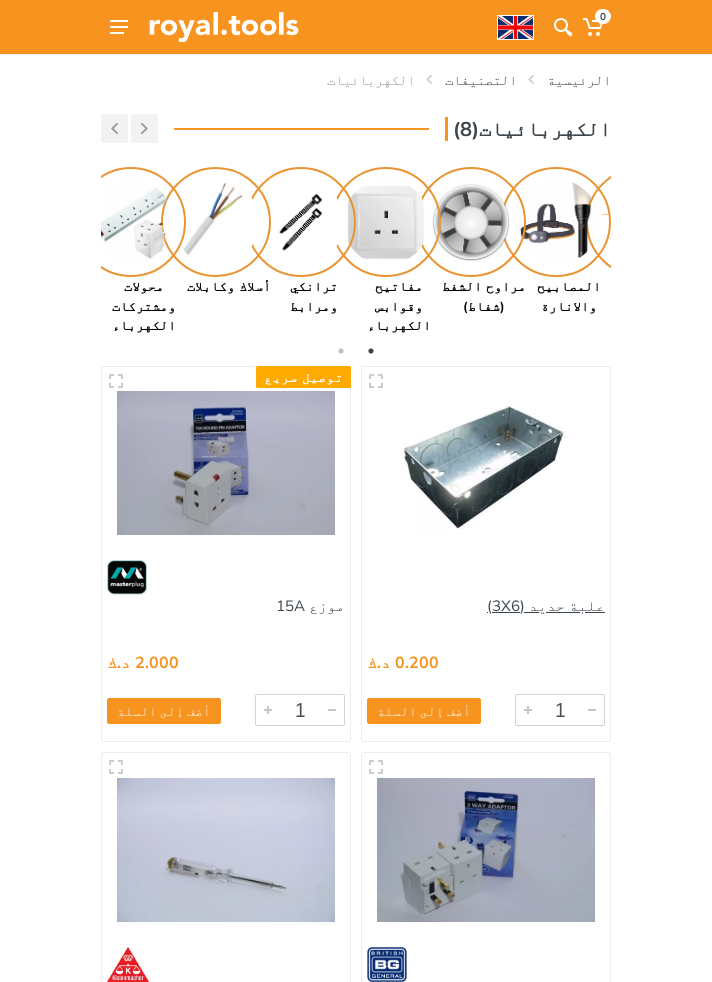 click on "علبة حديد (3X6)" at bounding box center [546, 605] 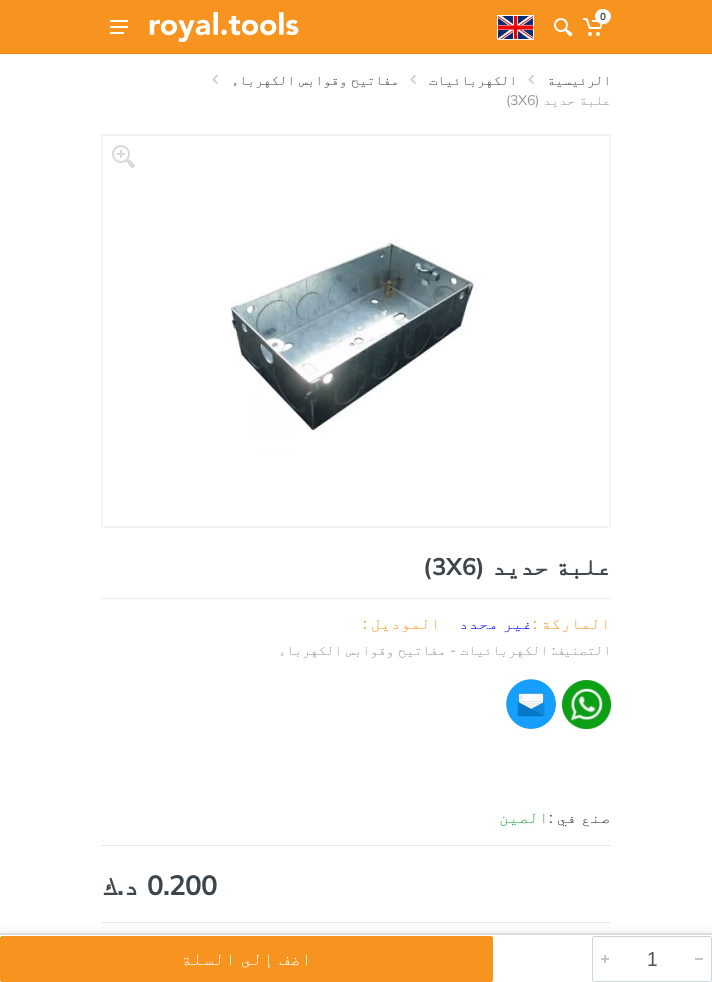 scroll, scrollTop: 0, scrollLeft: 0, axis: both 